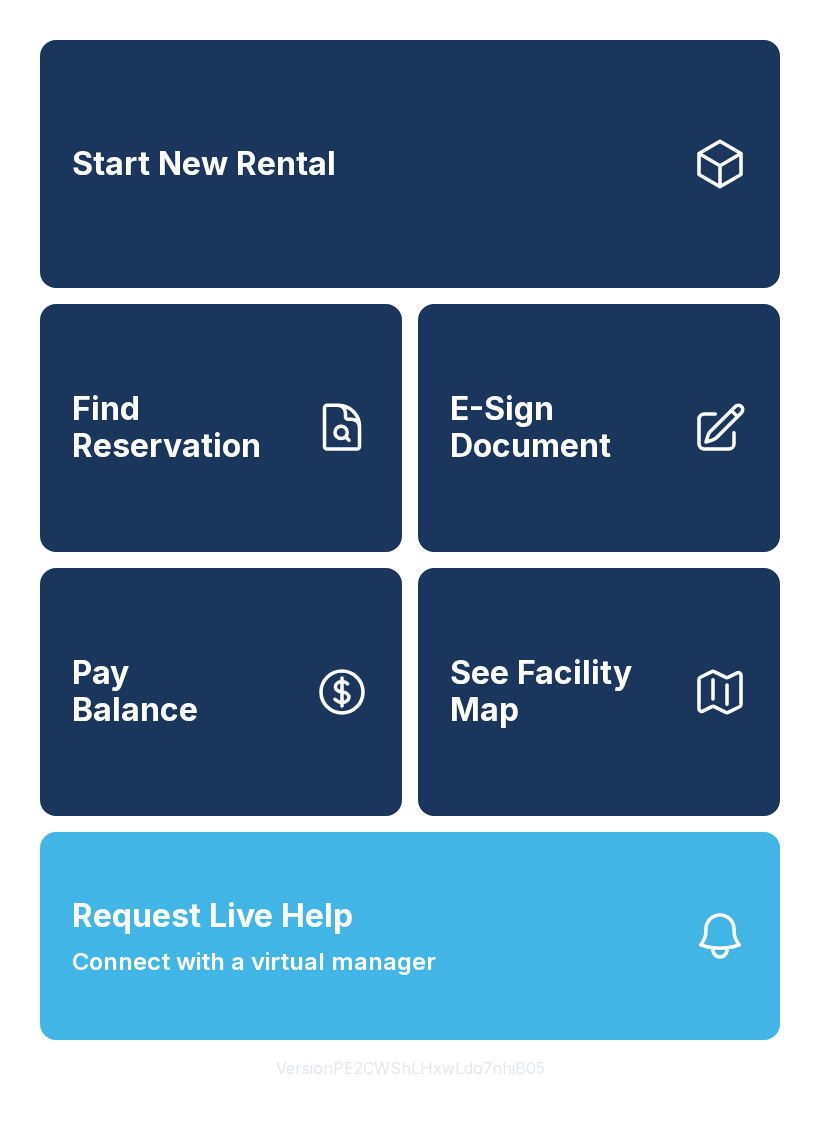 scroll, scrollTop: 0, scrollLeft: 0, axis: both 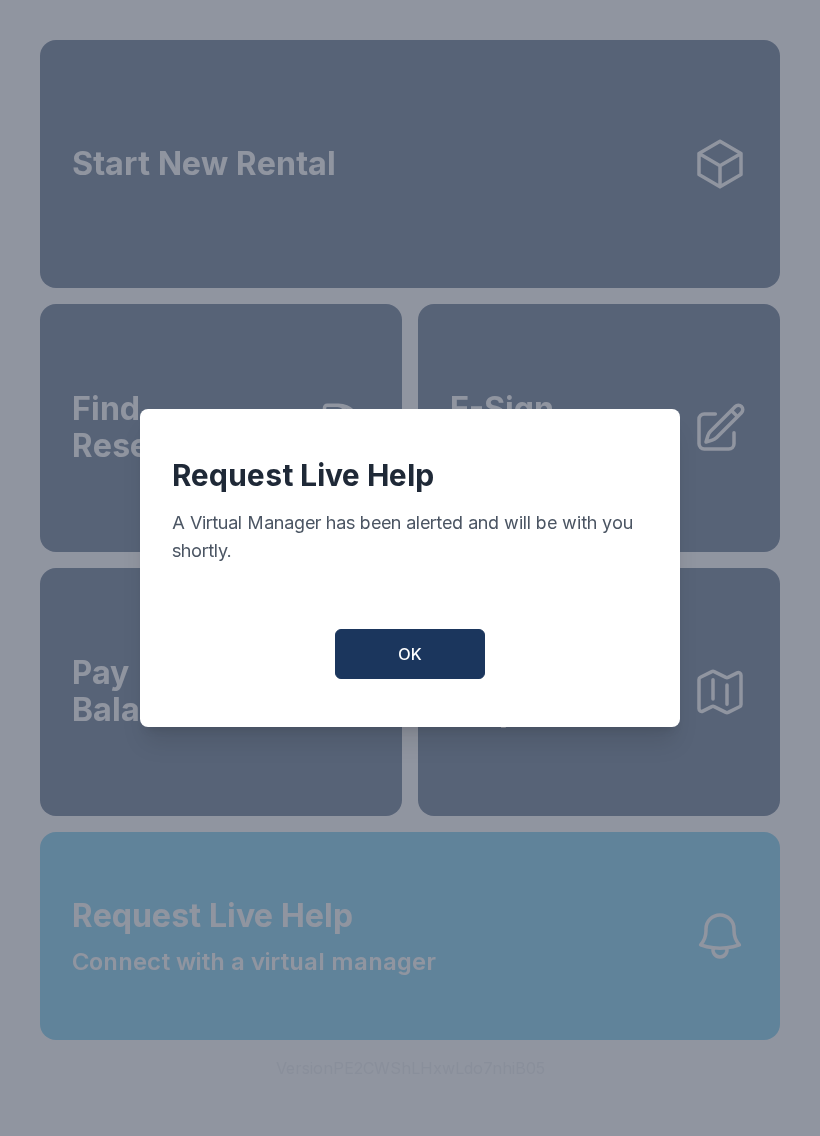 click on "OK" at bounding box center [410, 654] 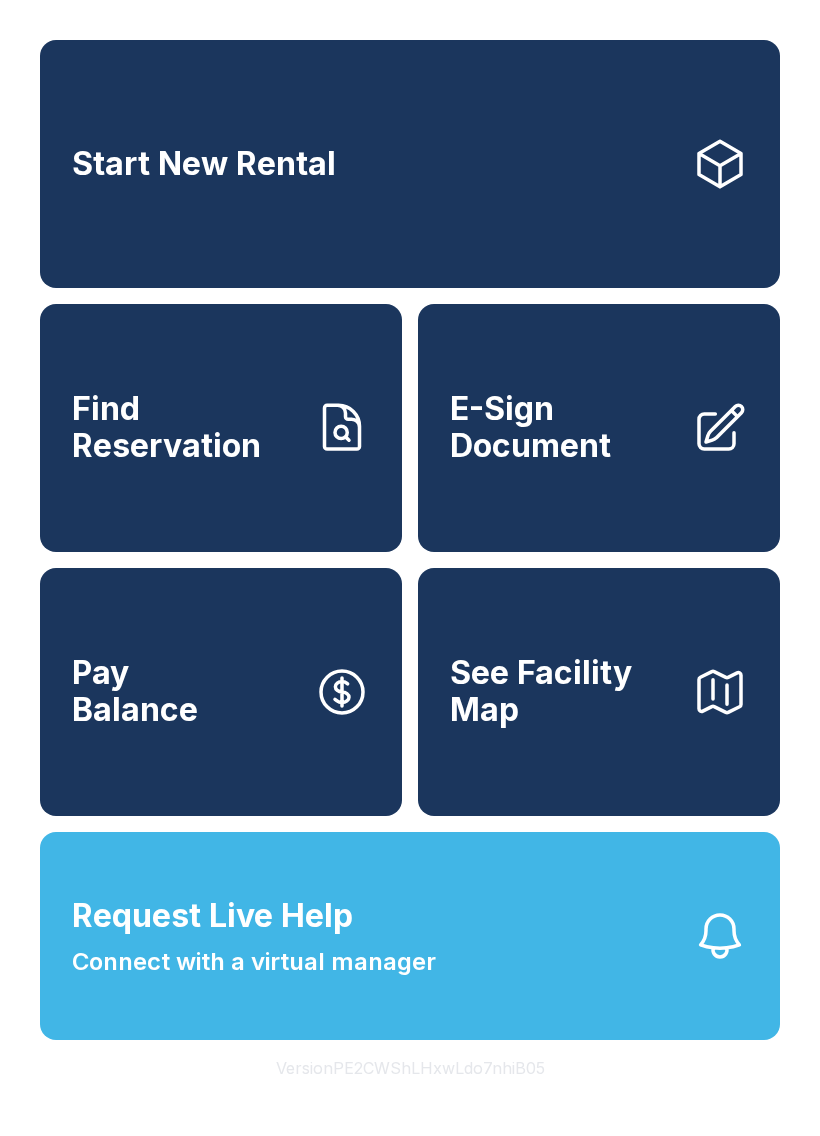 click on "Request Live Help Connect with a virtual manager" at bounding box center (254, 936) 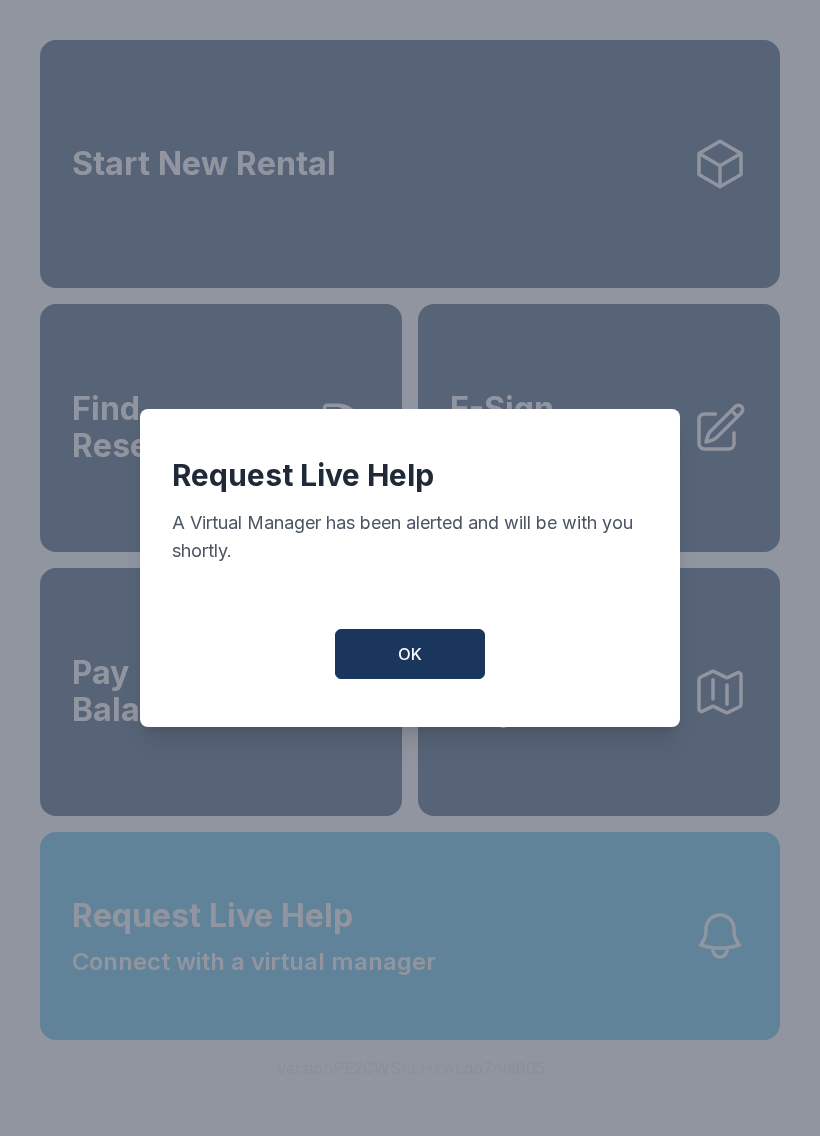 click on "OK" at bounding box center (410, 654) 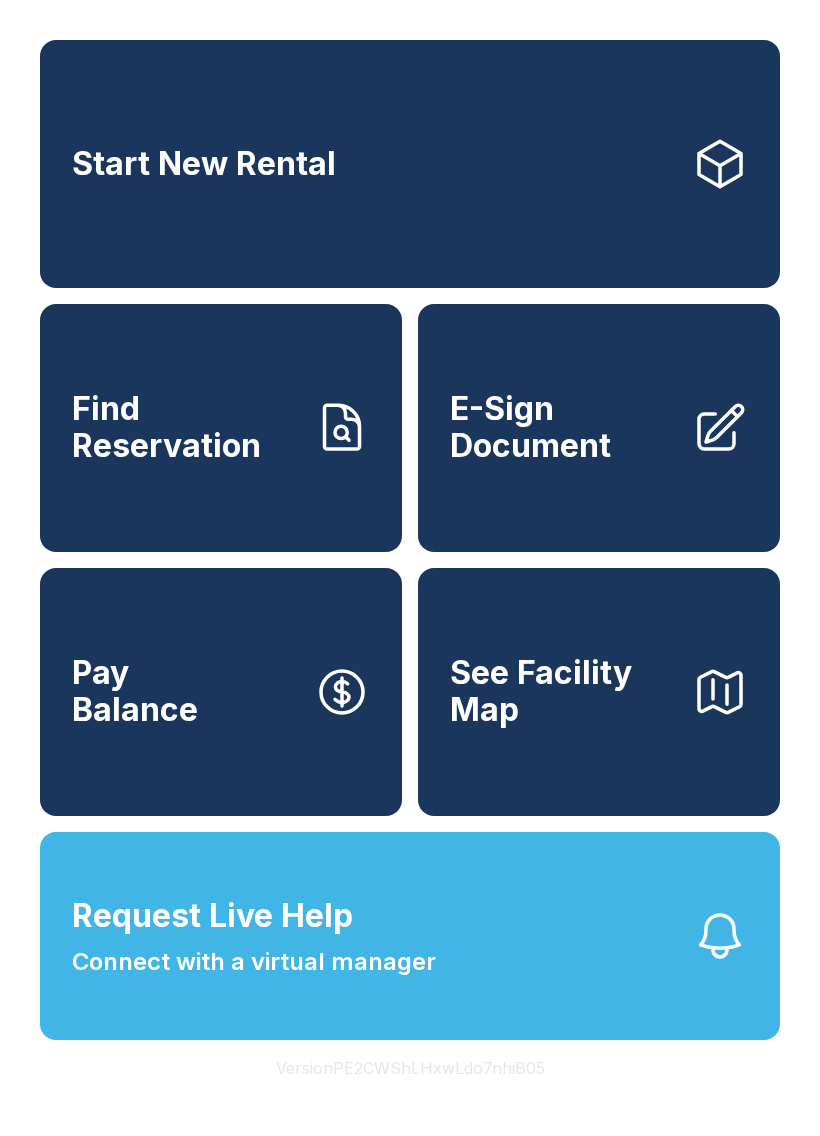 click on "Find Reservation" at bounding box center (221, 428) 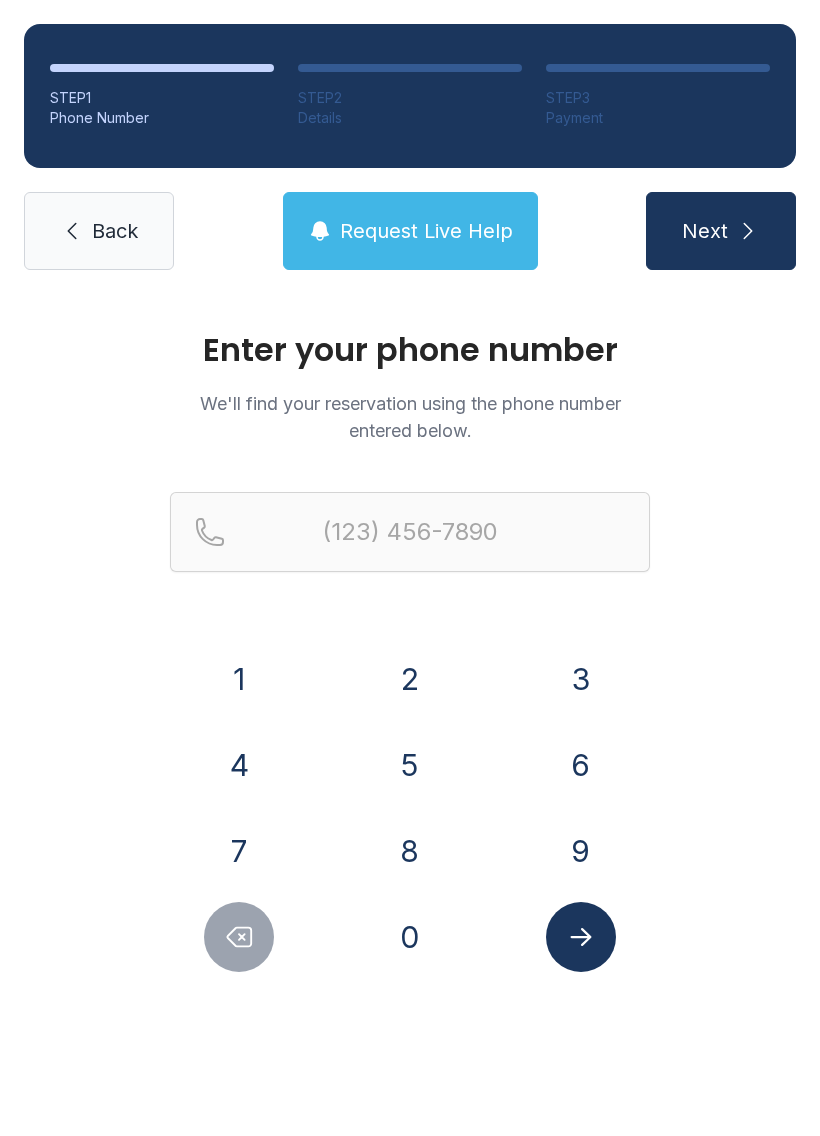 click on "2" at bounding box center [410, 679] 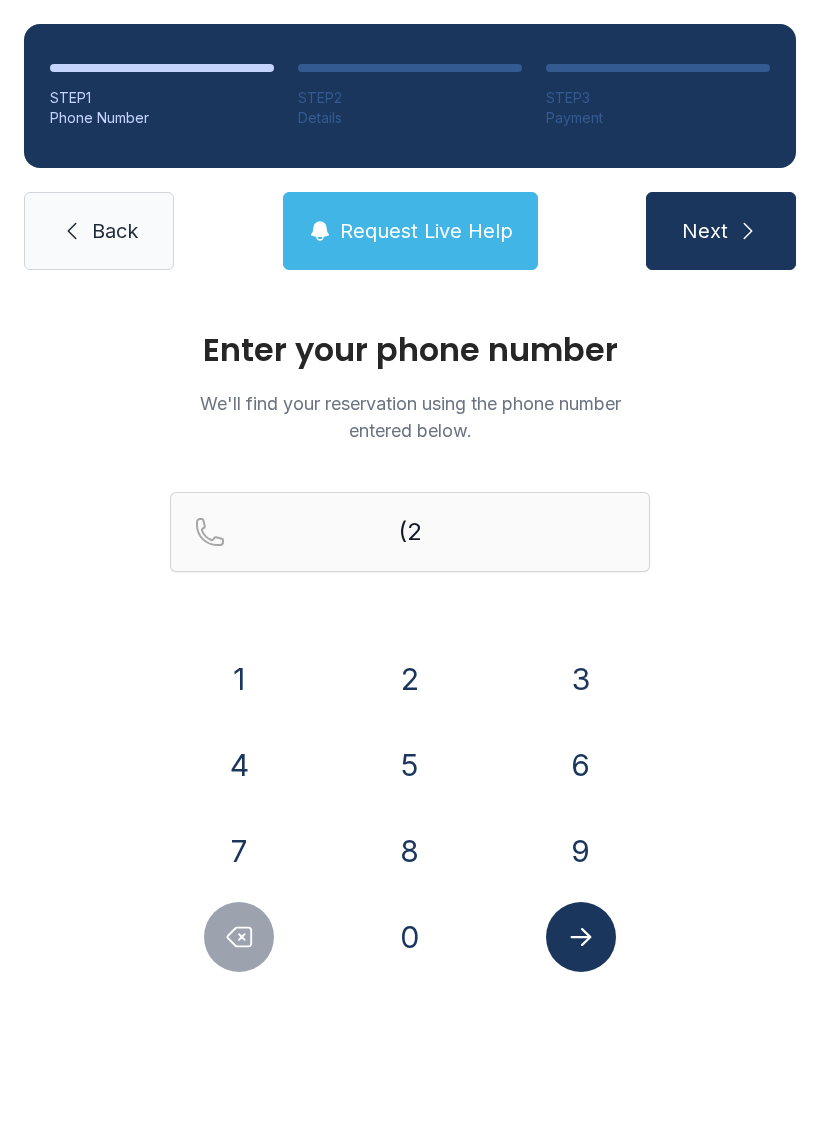 click on "3" at bounding box center (581, 679) 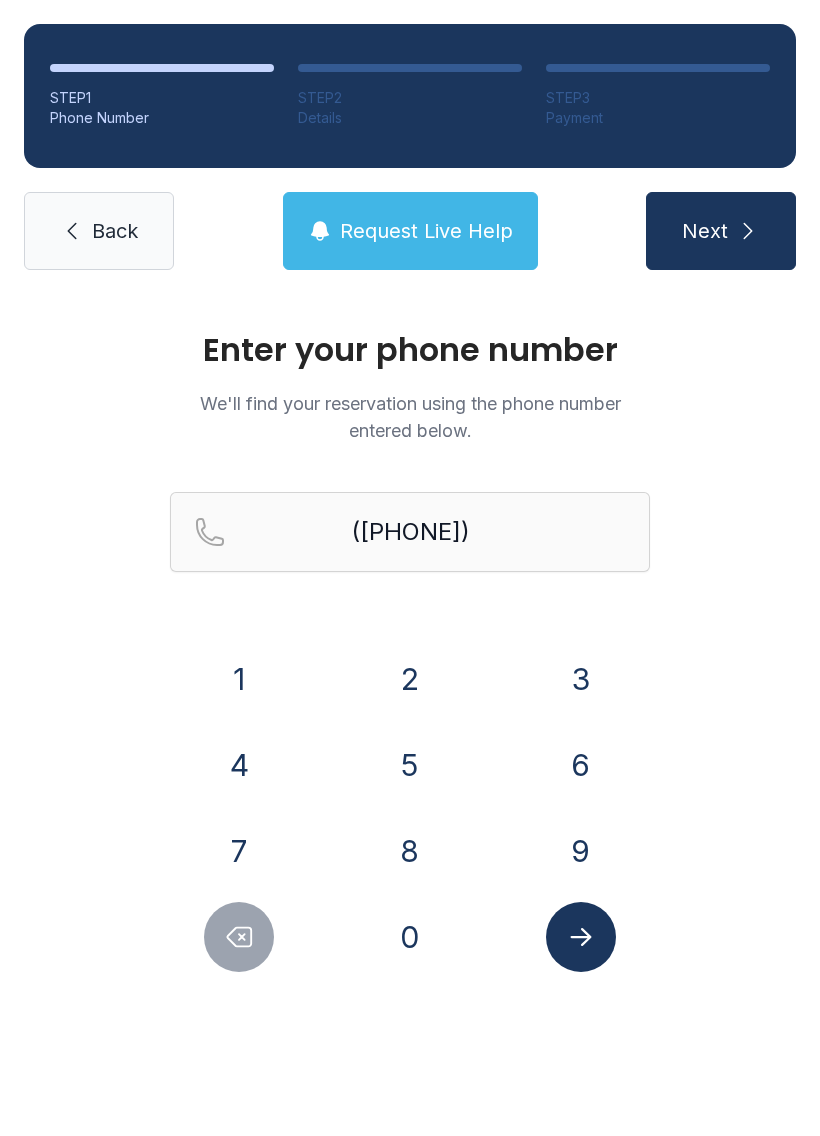 click on "9" at bounding box center (581, 851) 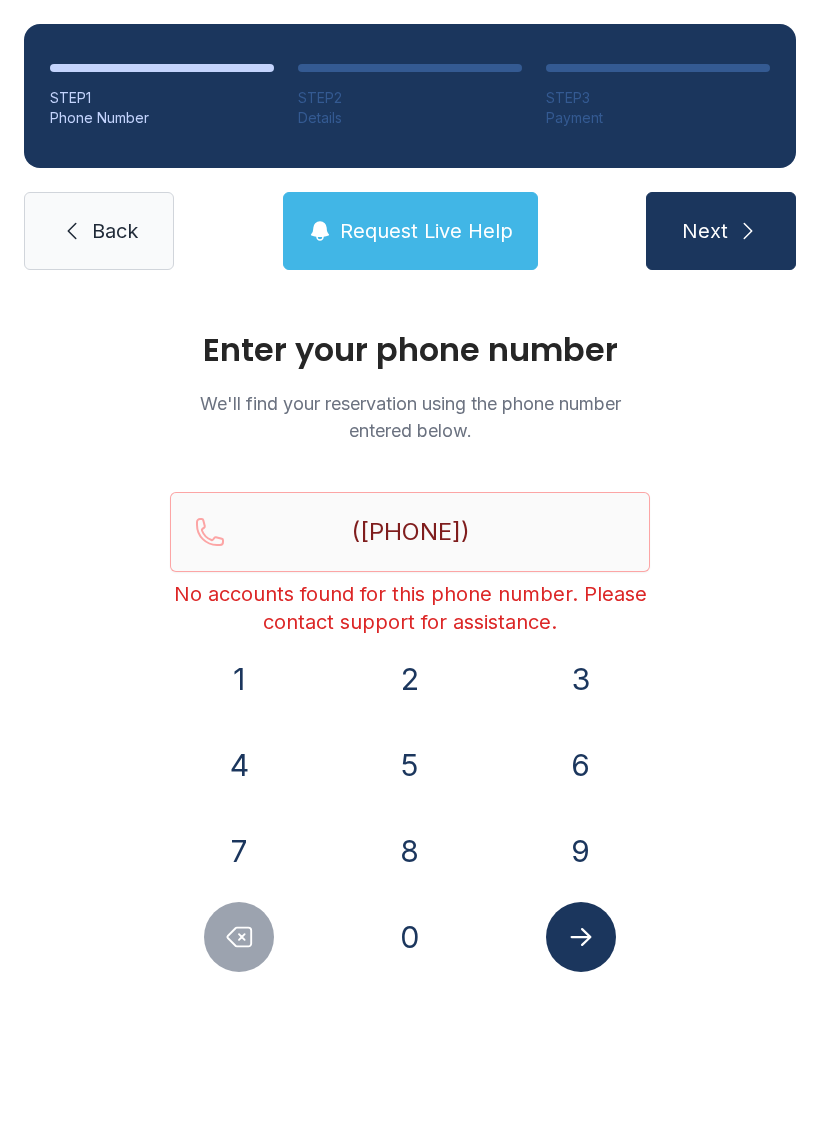 click on "Back" at bounding box center [99, 231] 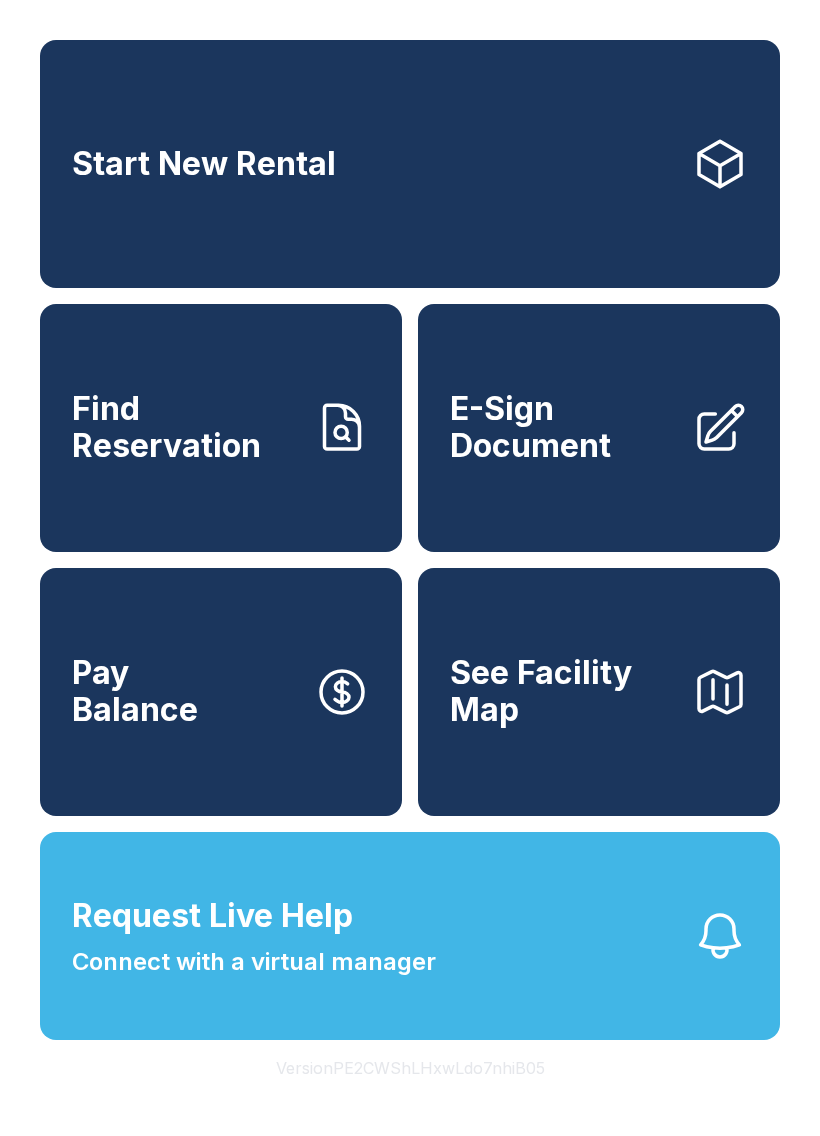 click on "Request Live Help Connect with a virtual manager" at bounding box center (410, 936) 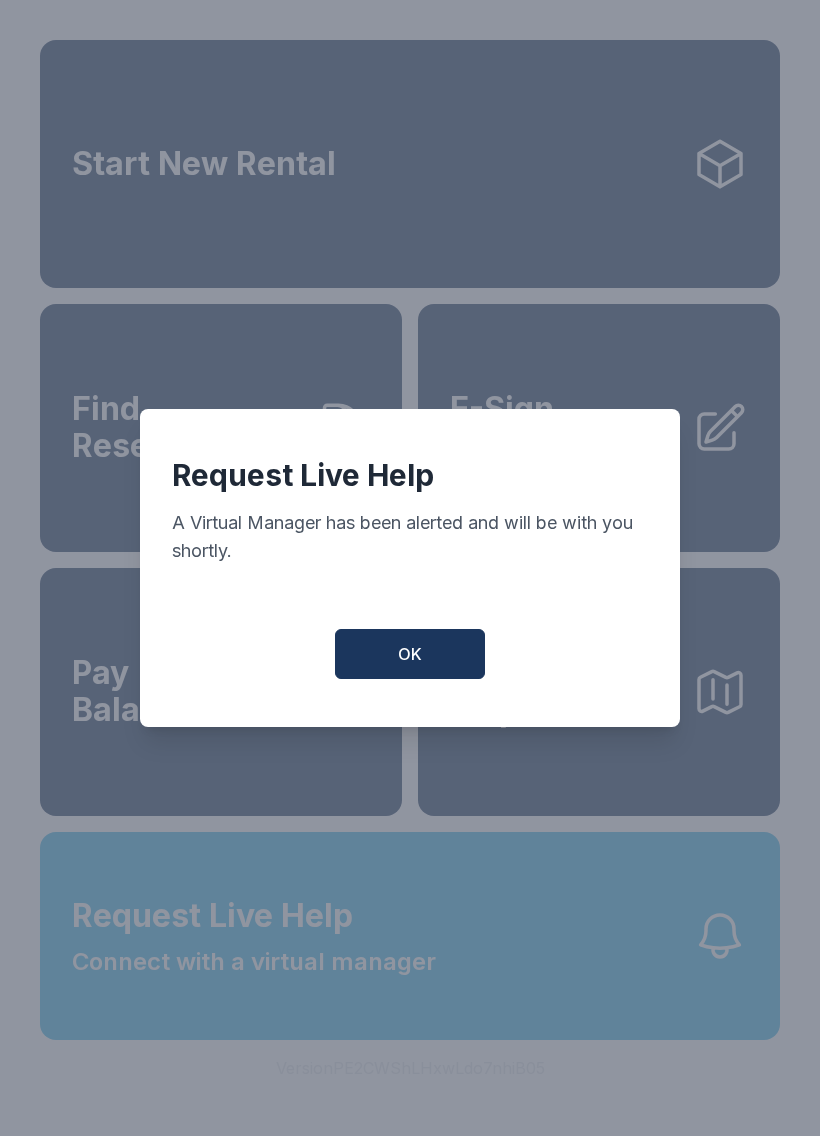 click on "OK" at bounding box center [410, 654] 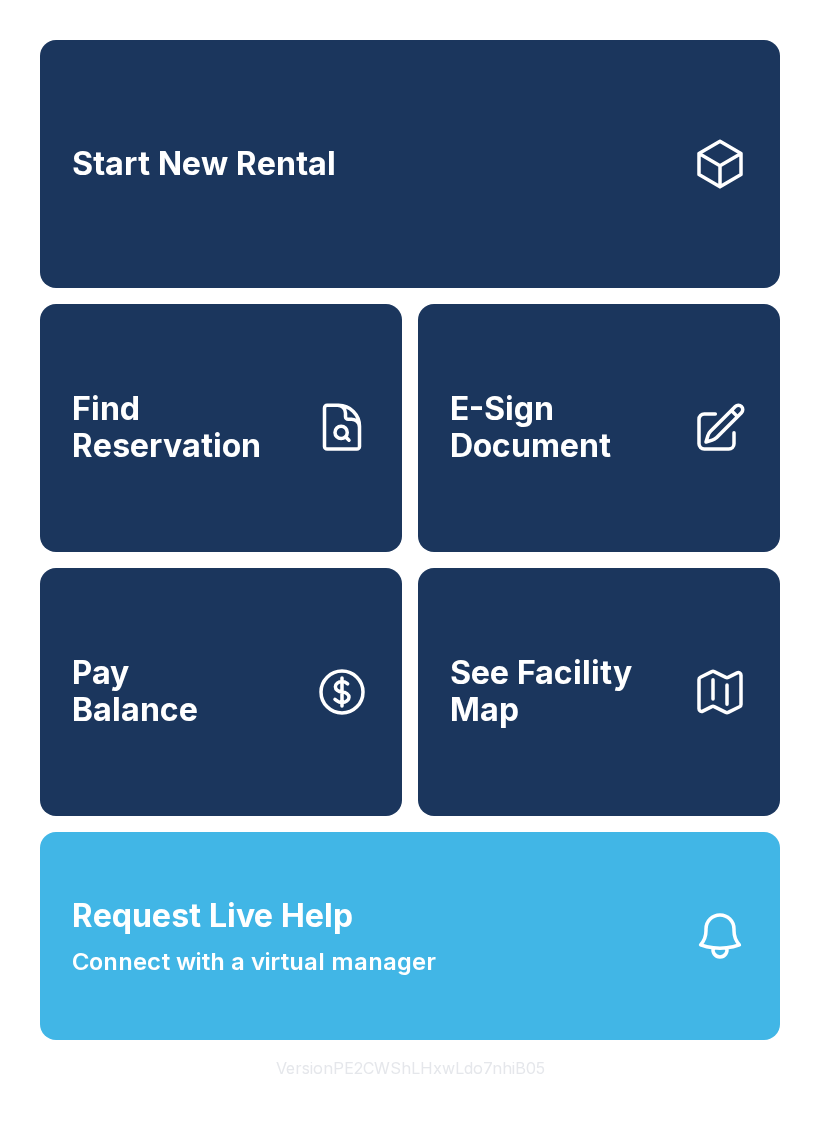 click on "Start New Rental" at bounding box center (204, 164) 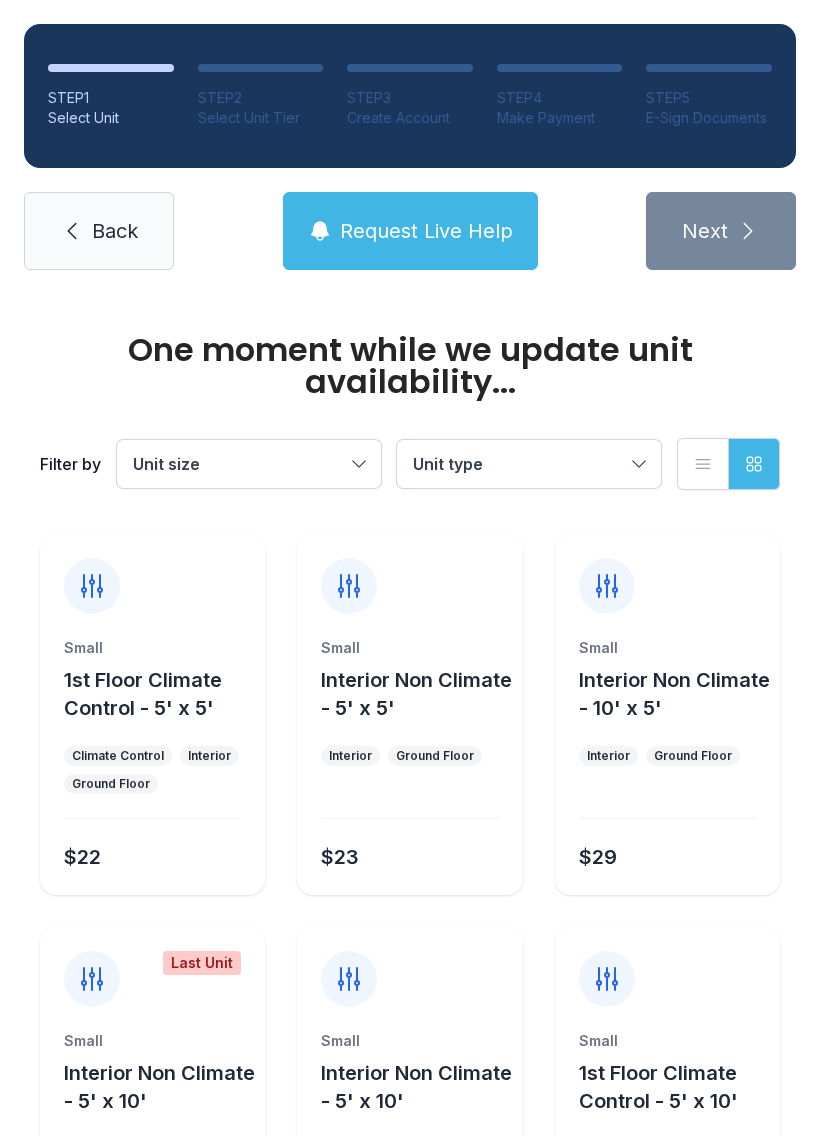 click on "Back" at bounding box center (99, 231) 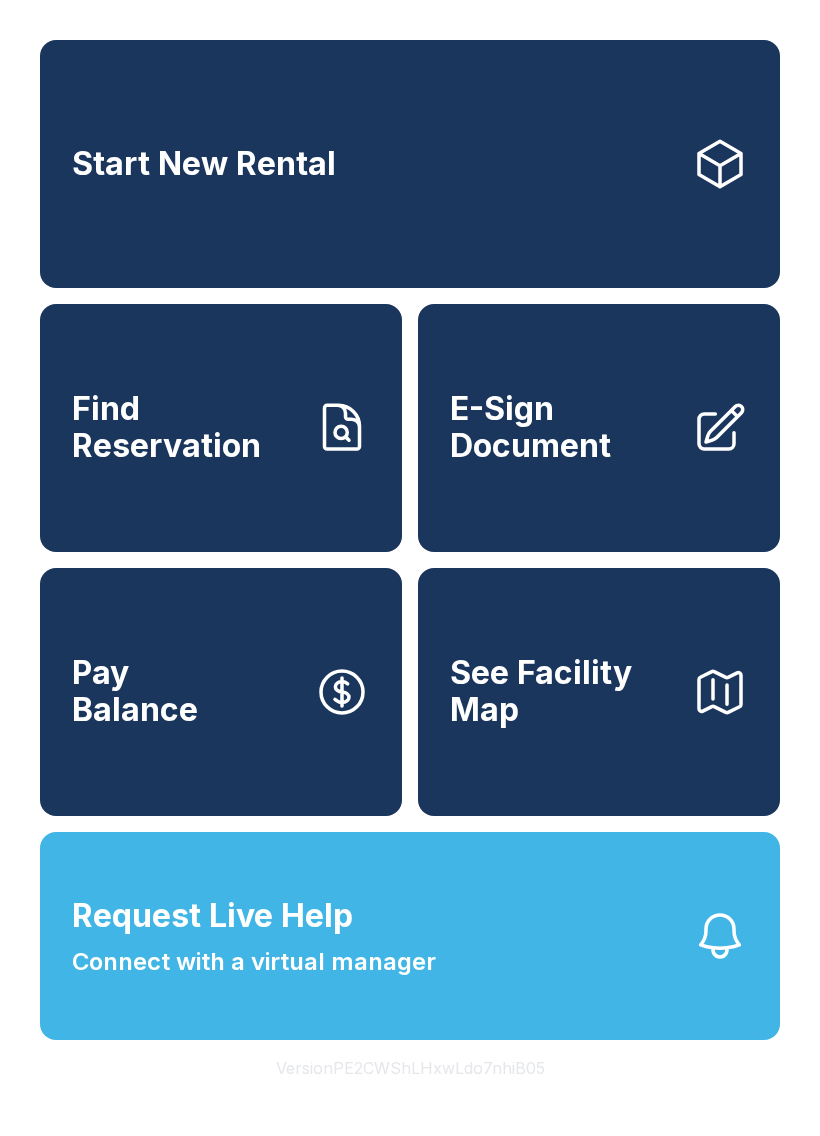 click on "Request Live Help Connect with a virtual manager" at bounding box center [410, 936] 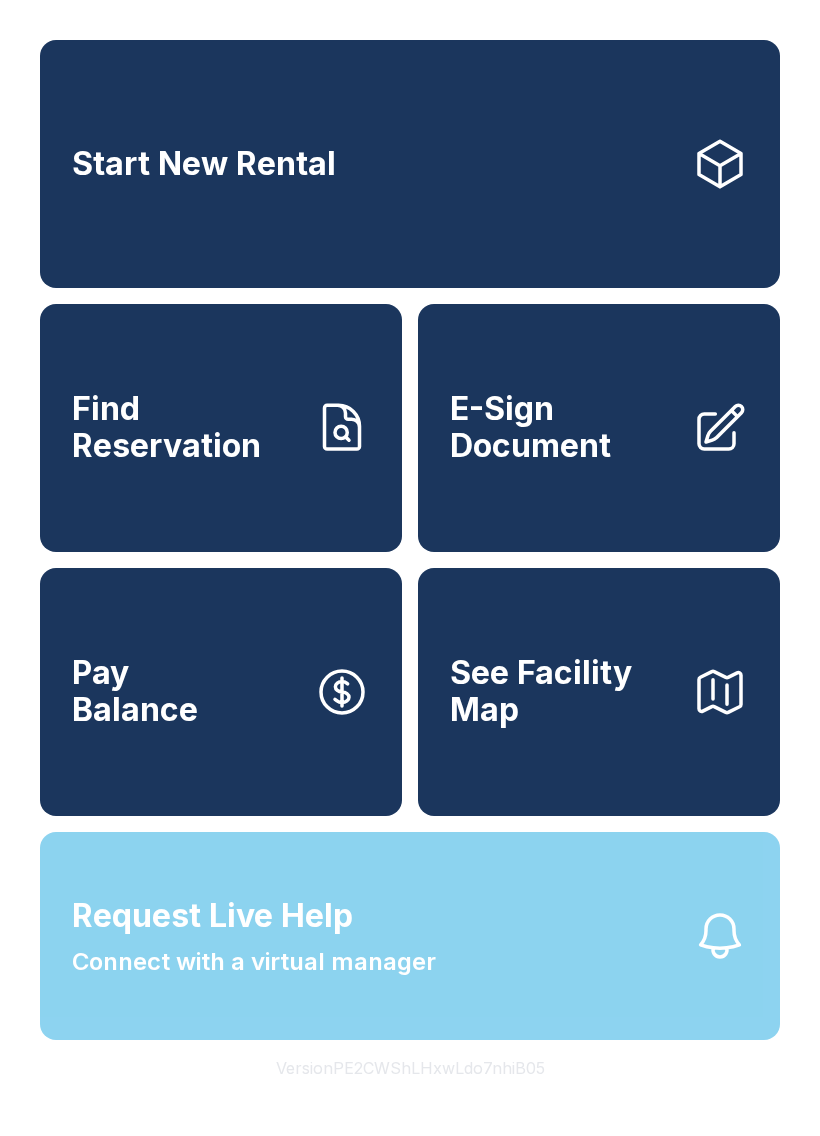 click on "Request Live Help A Virtual Manager has been alerted and will be with you shortly. OK" at bounding box center (410, 568) 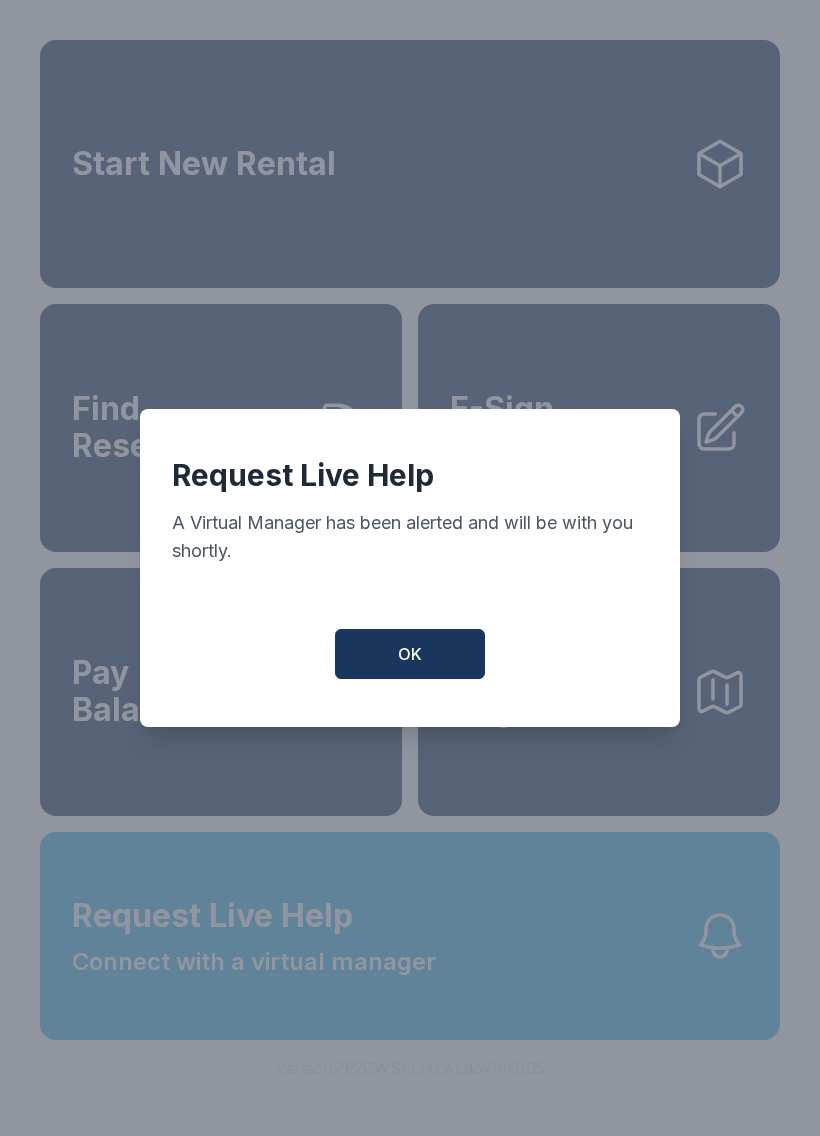 click on "Request Live Help A Virtual Manager has been alerted and will be with you shortly. OK" at bounding box center (410, 568) 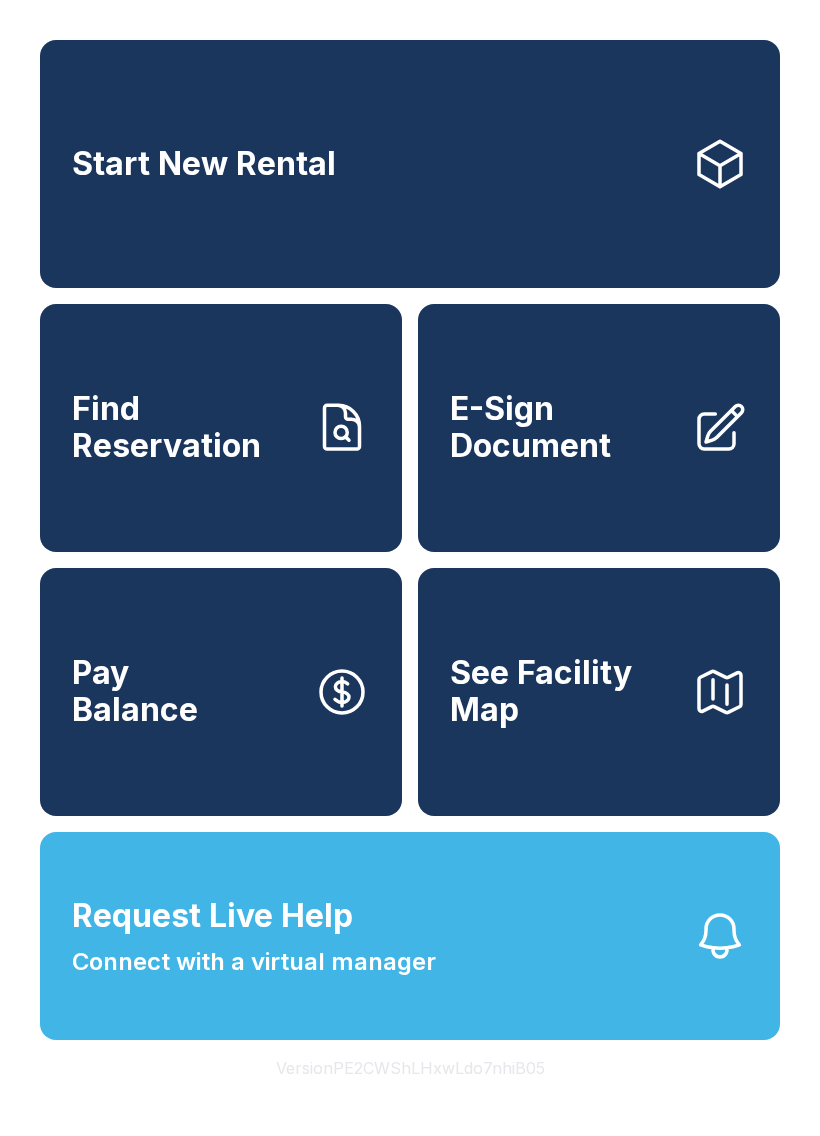 click on "Find Reservation" at bounding box center (221, 428) 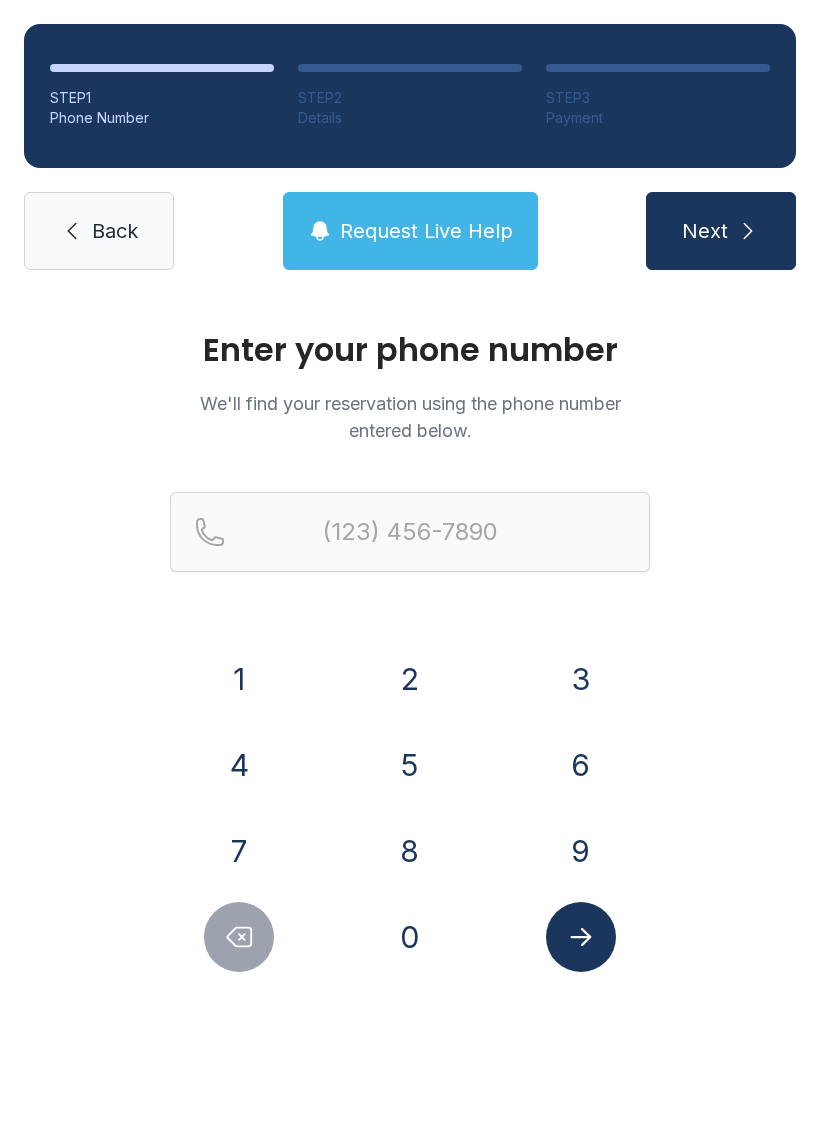 click 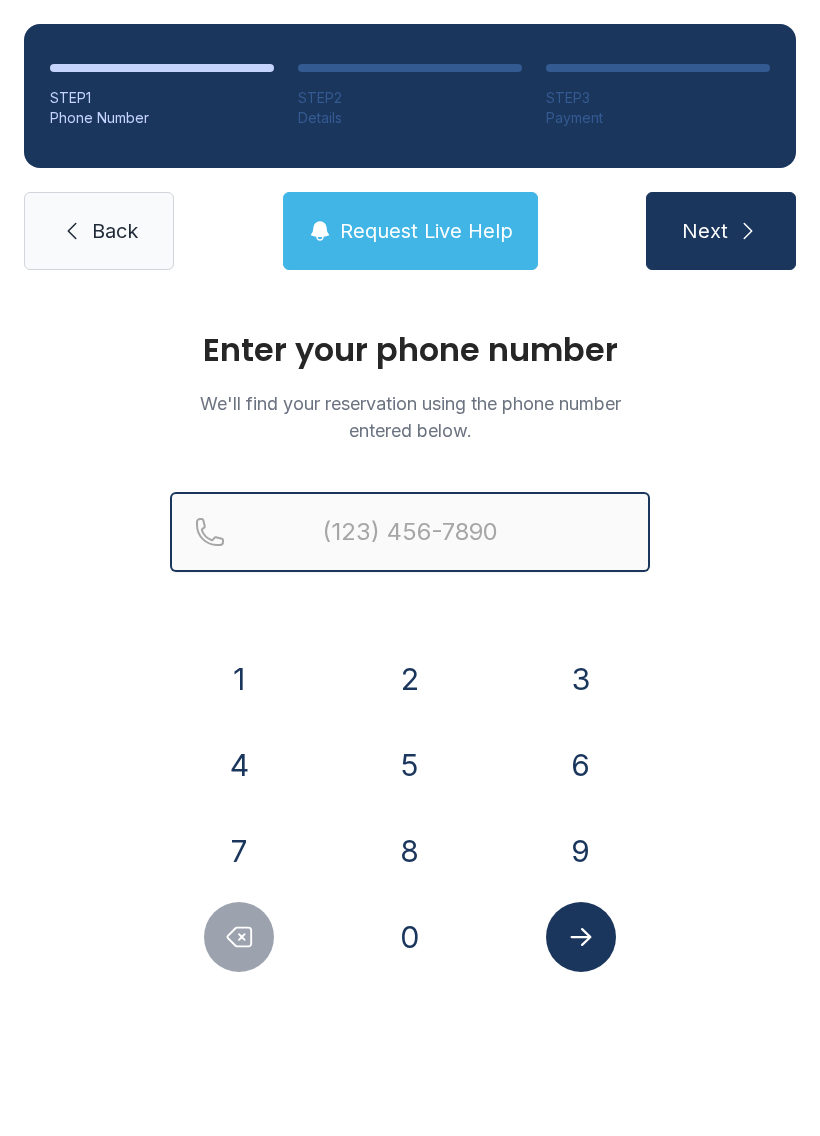 type on "(" 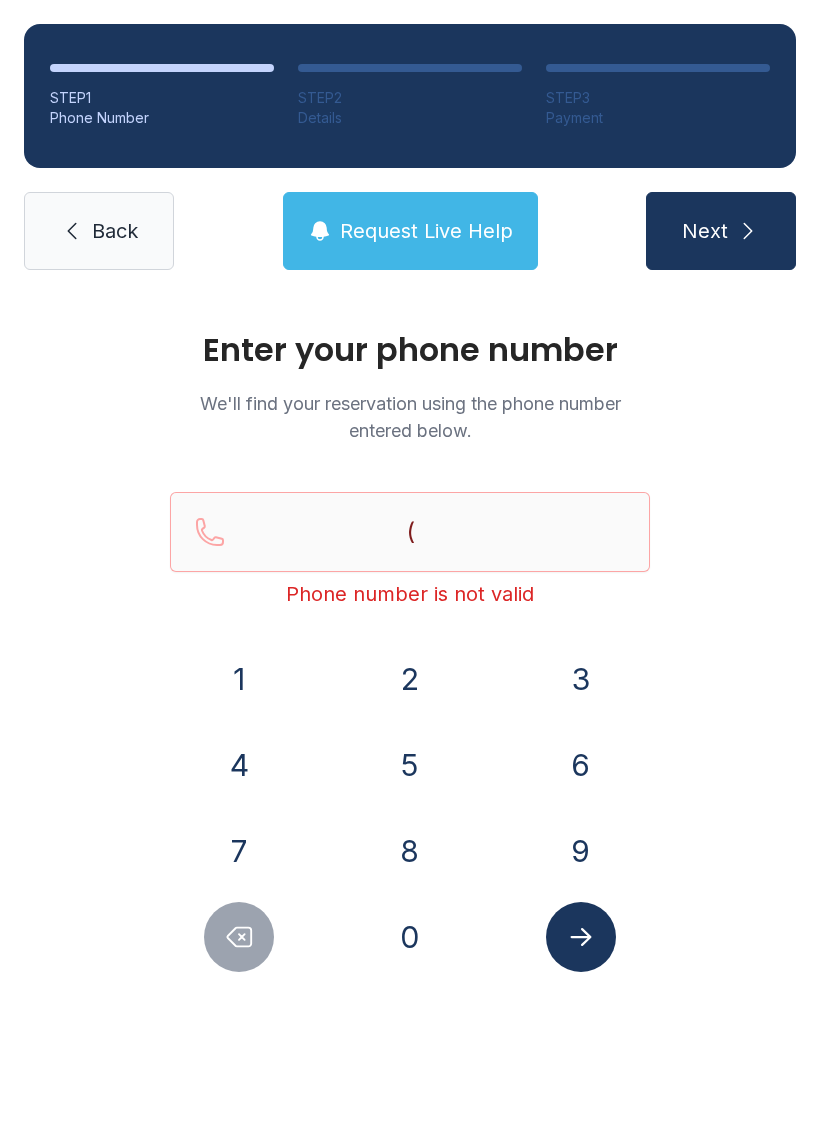 click on "Enter your phone number We'll find your reservation using the phone number entered below. ( [PHONE] is not valid 1 2 3 4 5 6 7 8 9 0" at bounding box center [410, 673] 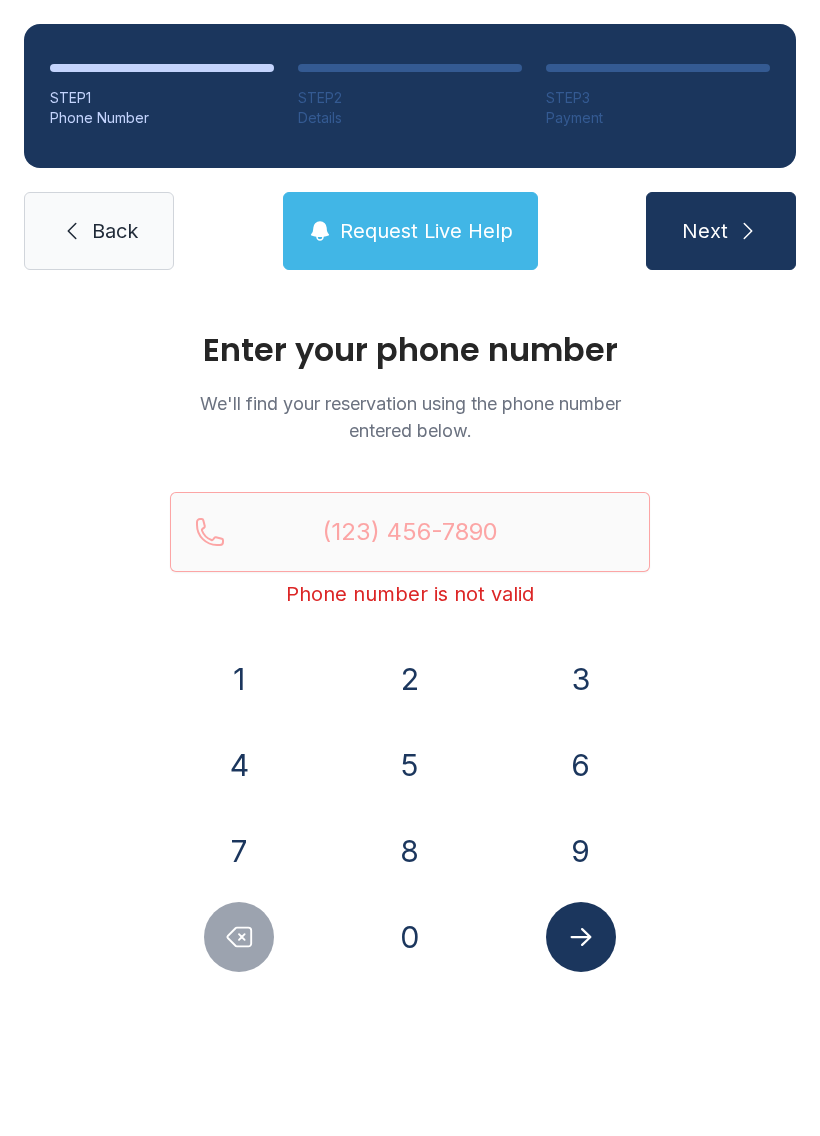 click at bounding box center [239, 937] 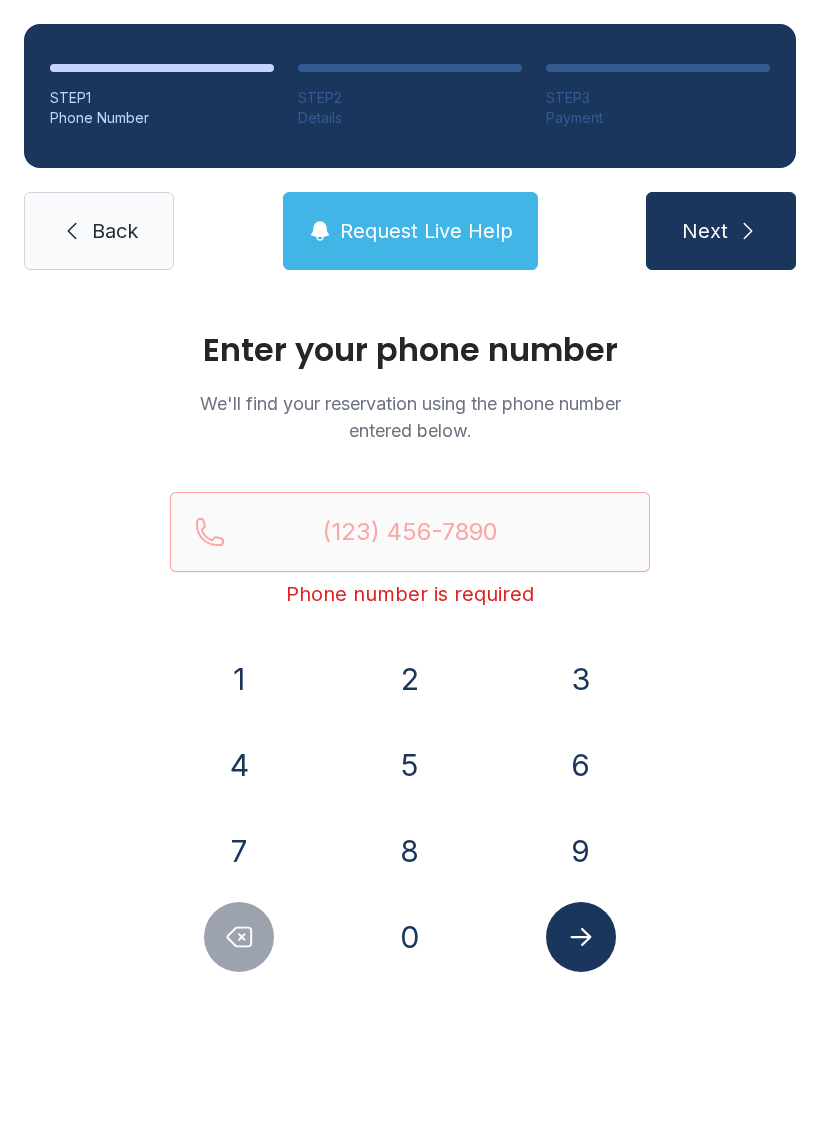 click on "2" at bounding box center (410, 679) 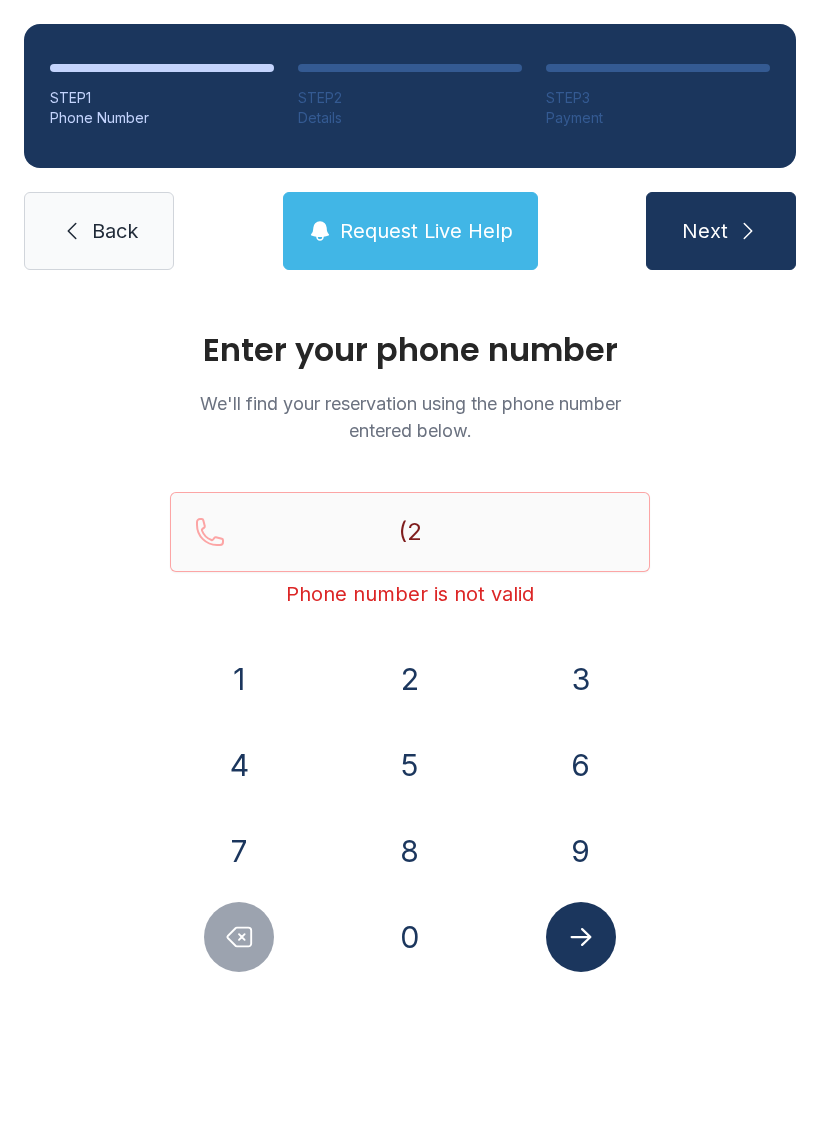 click on "3" at bounding box center (581, 679) 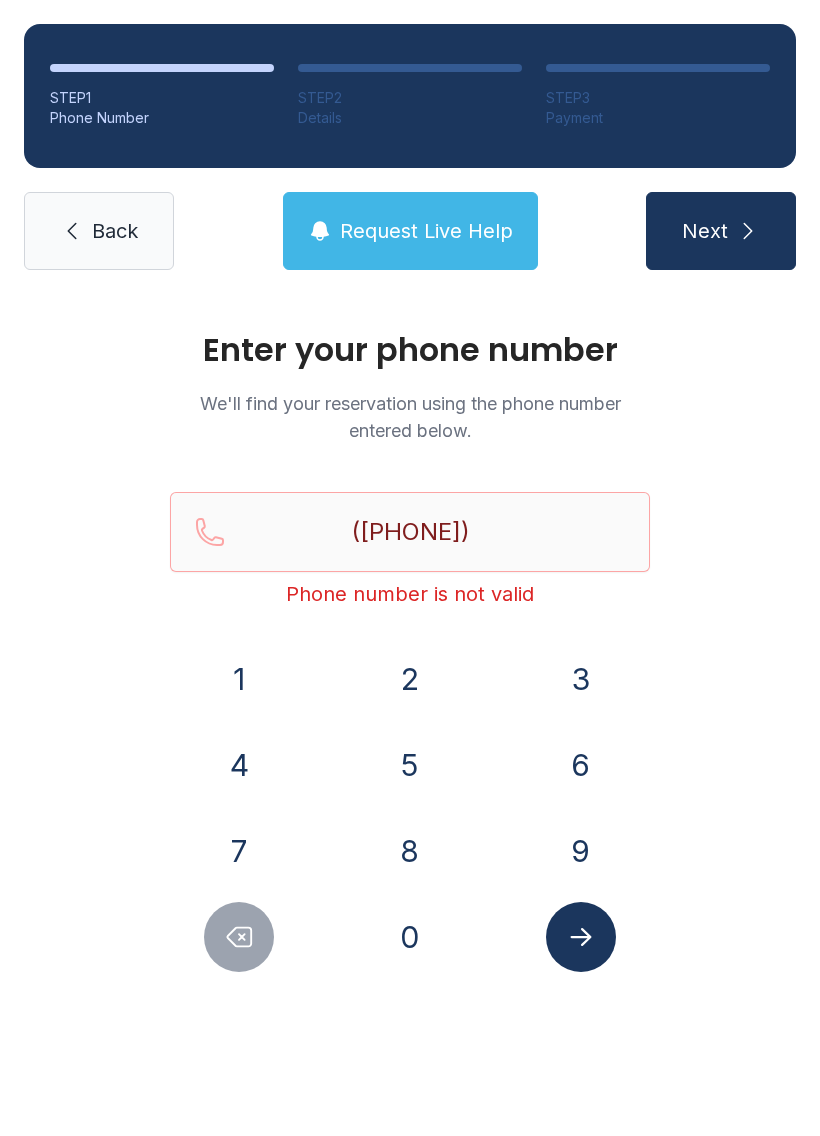 click on "9" at bounding box center (581, 851) 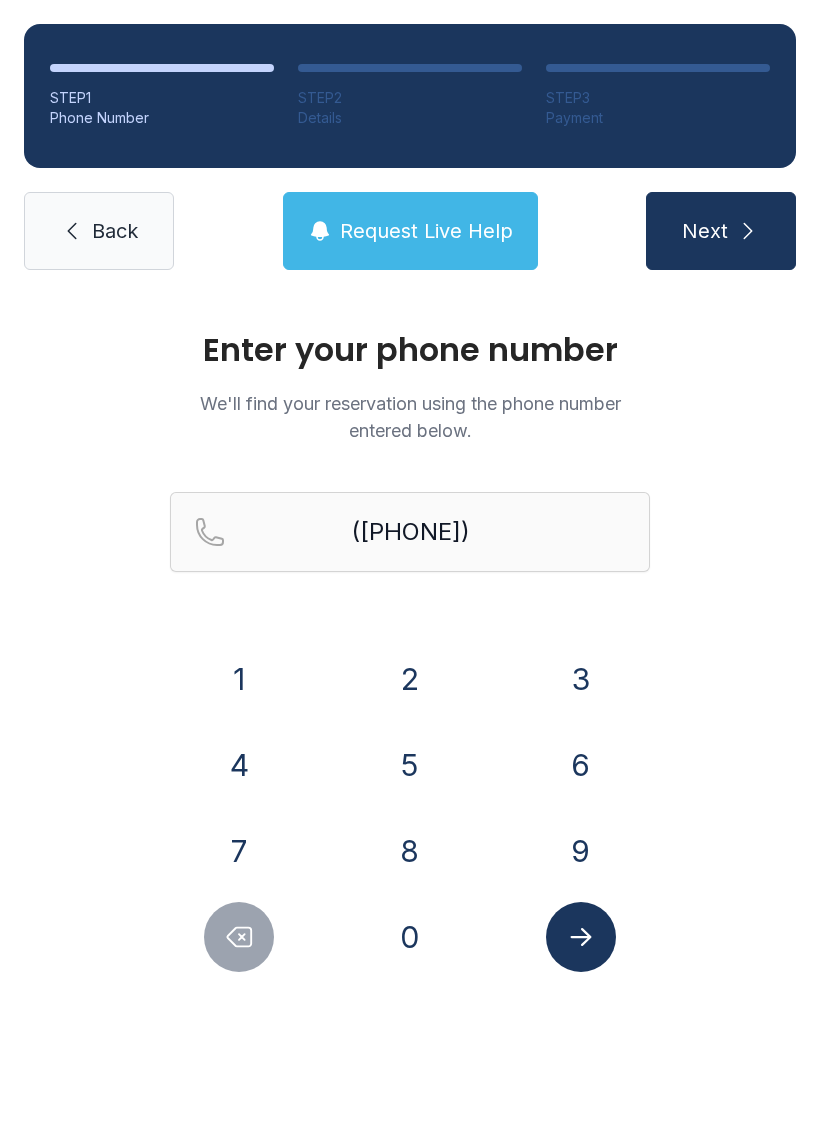 click 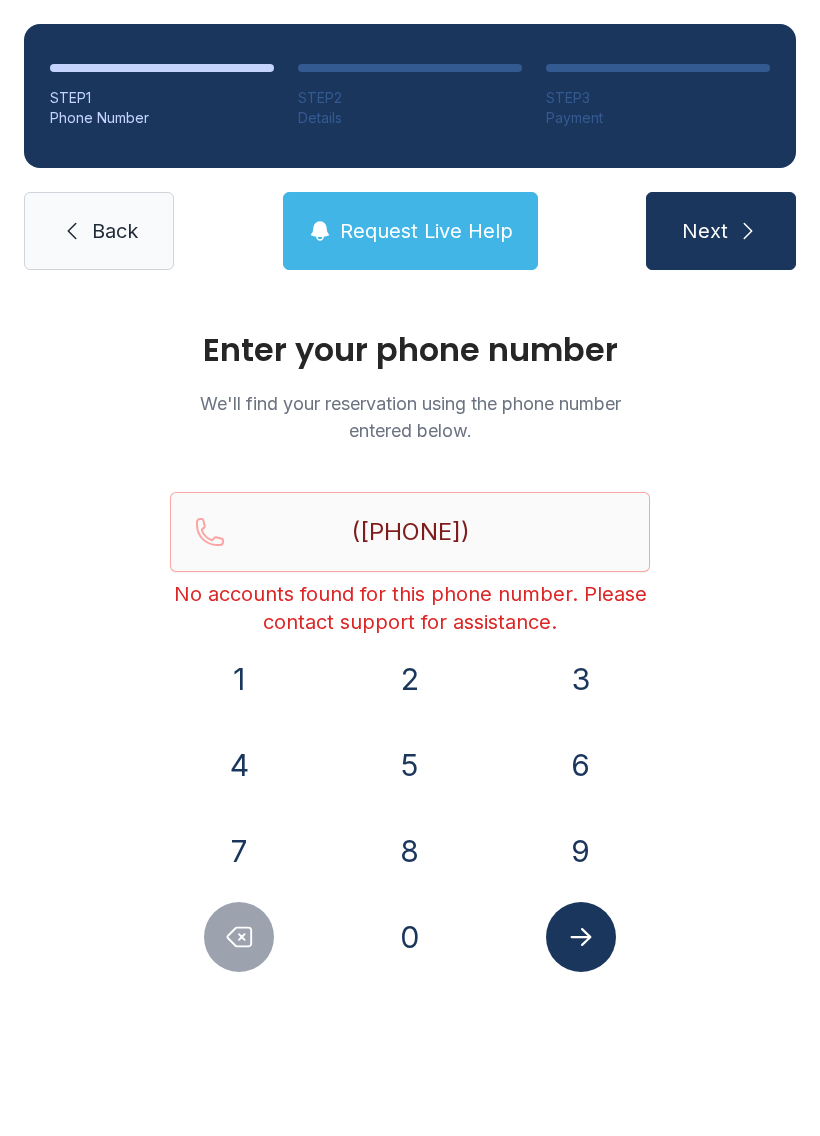click on "Back" at bounding box center (99, 231) 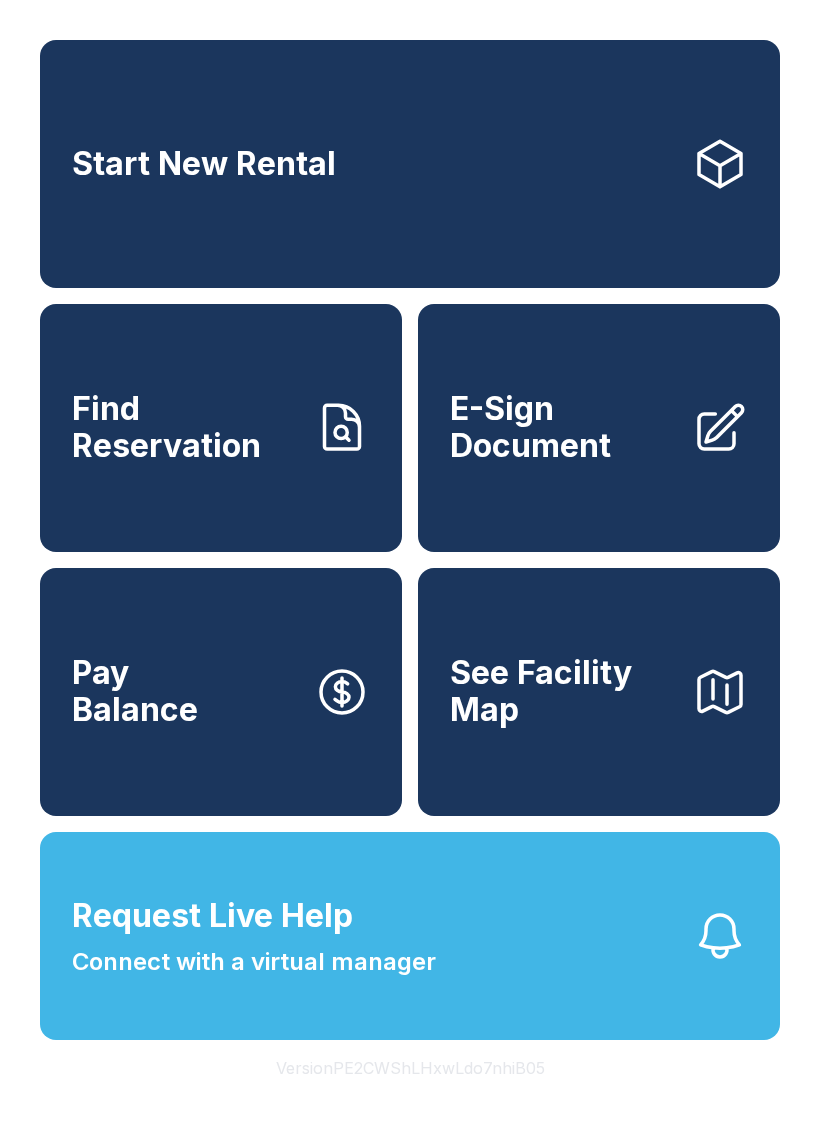 click on "Request Live Help Connect with a virtual manager" at bounding box center (410, 936) 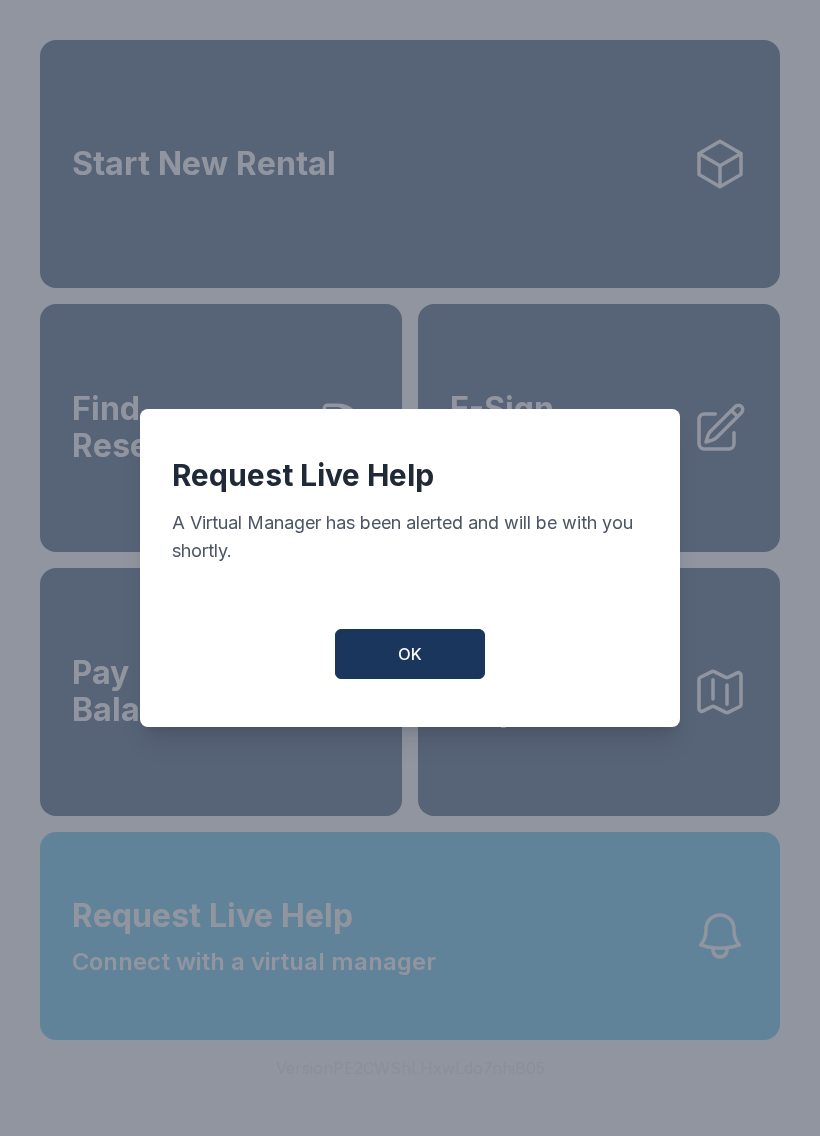 click on "OK" at bounding box center [410, 654] 